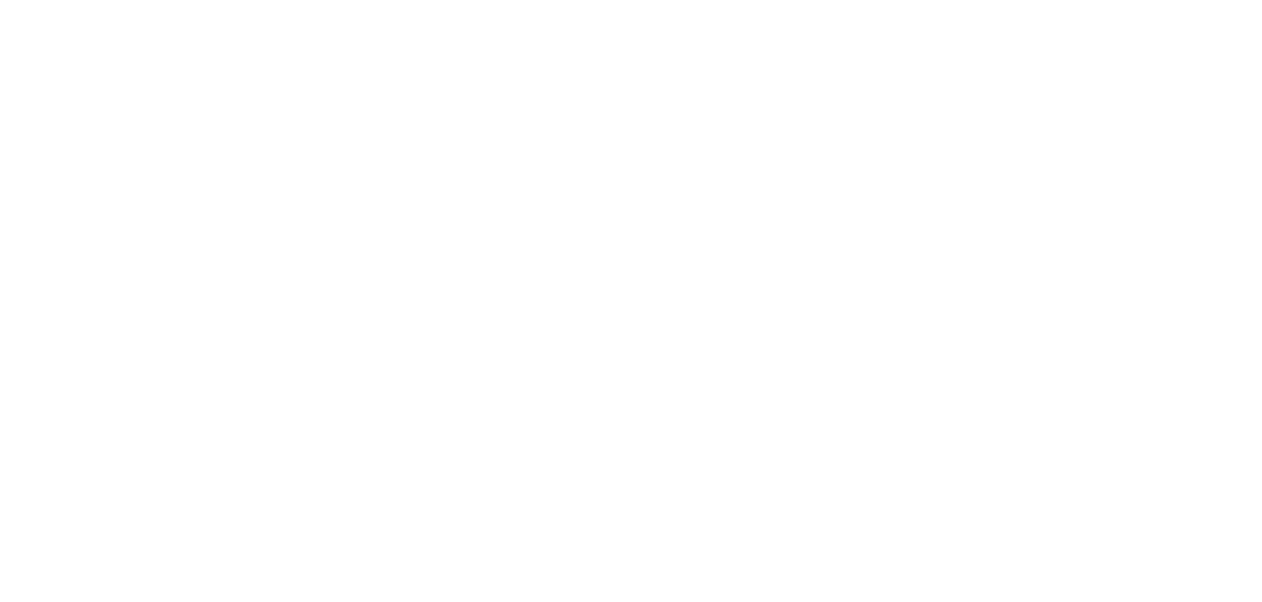 scroll, scrollTop: 0, scrollLeft: 0, axis: both 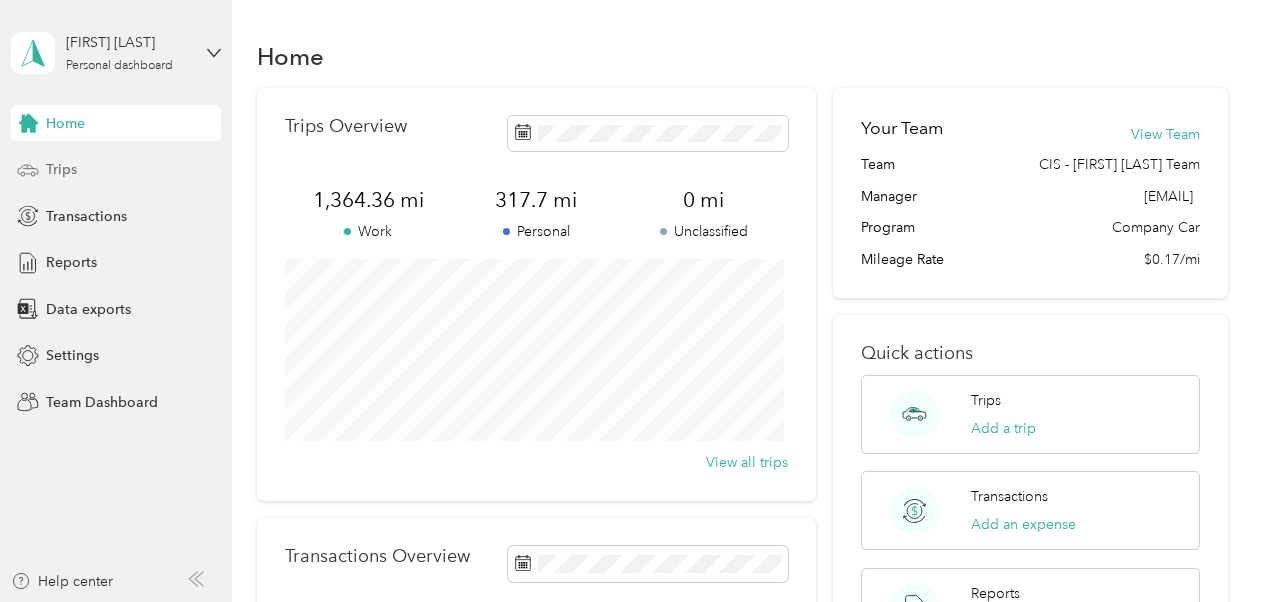 click on "Trips" at bounding box center (61, 169) 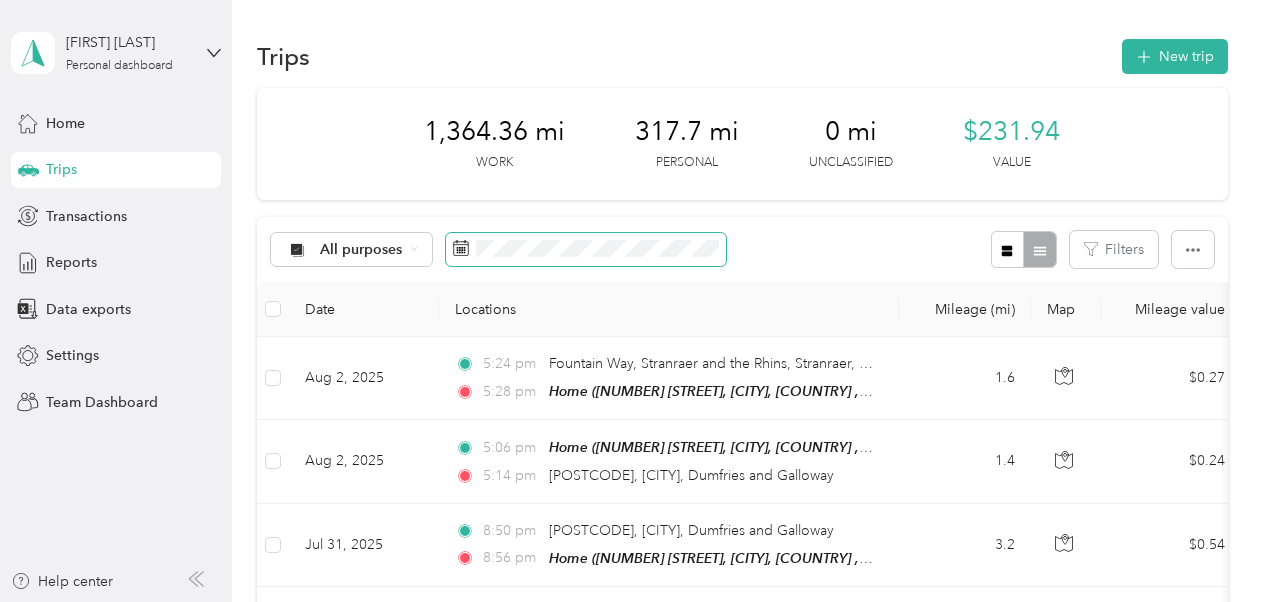 click 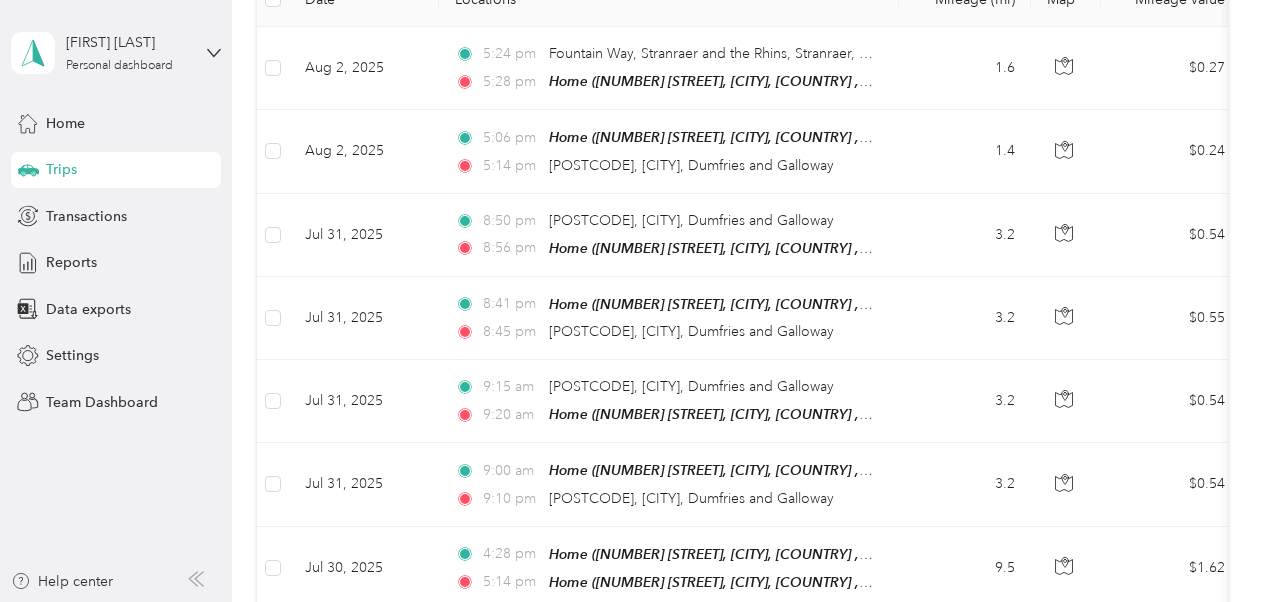 scroll, scrollTop: 415, scrollLeft: 0, axis: vertical 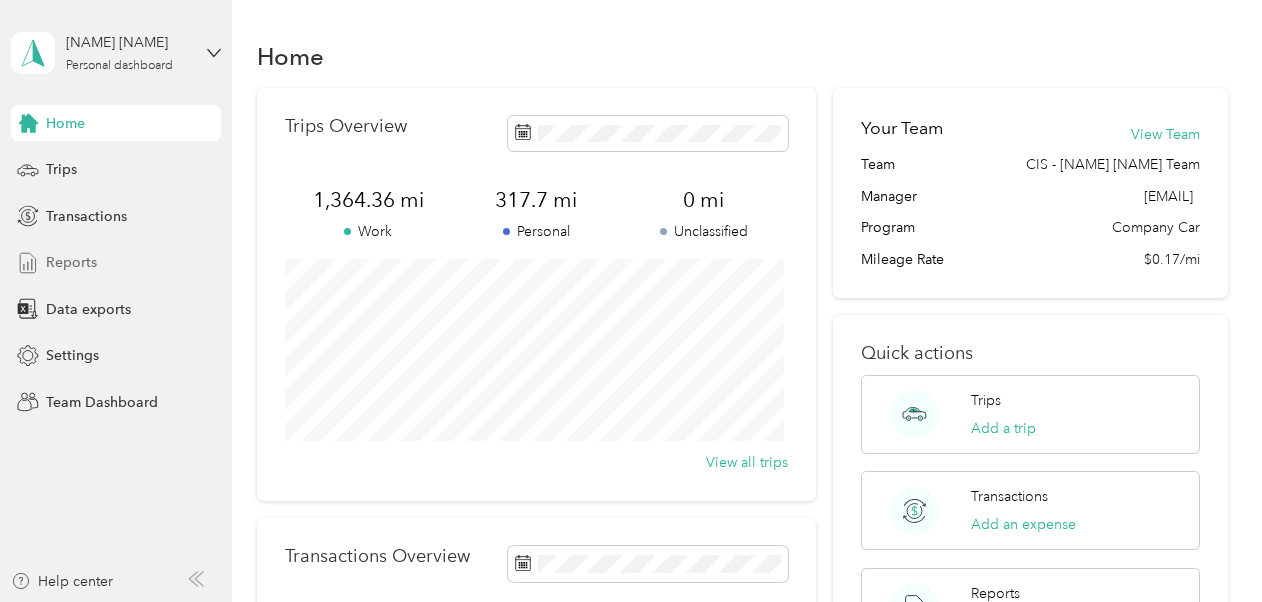 click on "Reports" at bounding box center (71, 262) 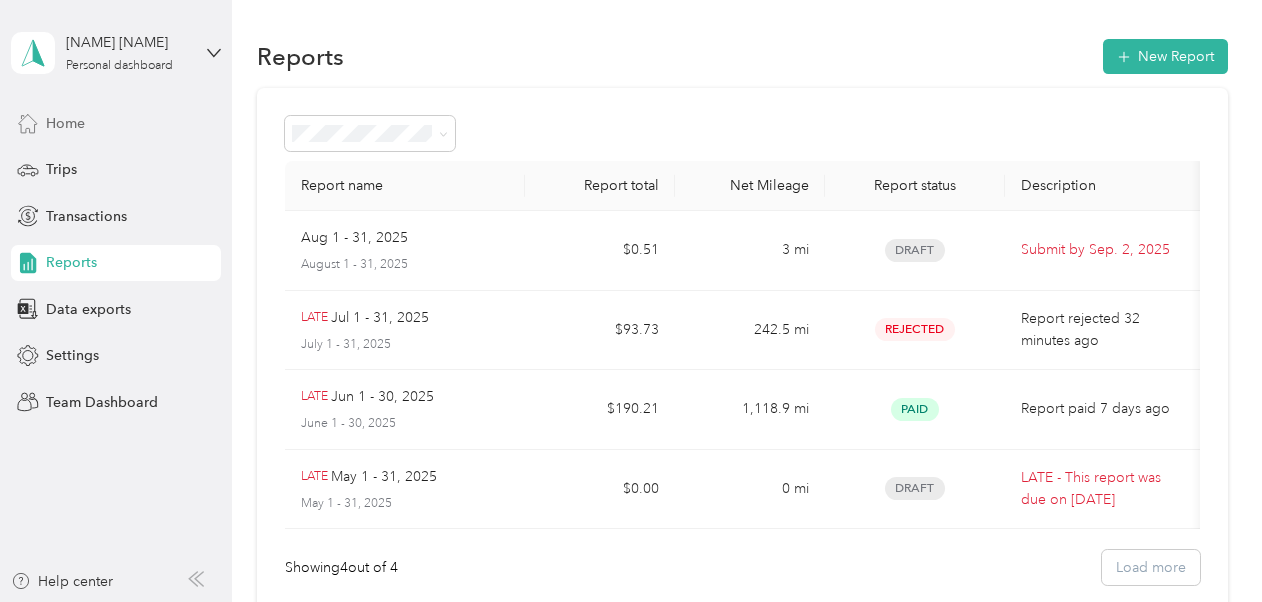click on "Home" at bounding box center [65, 123] 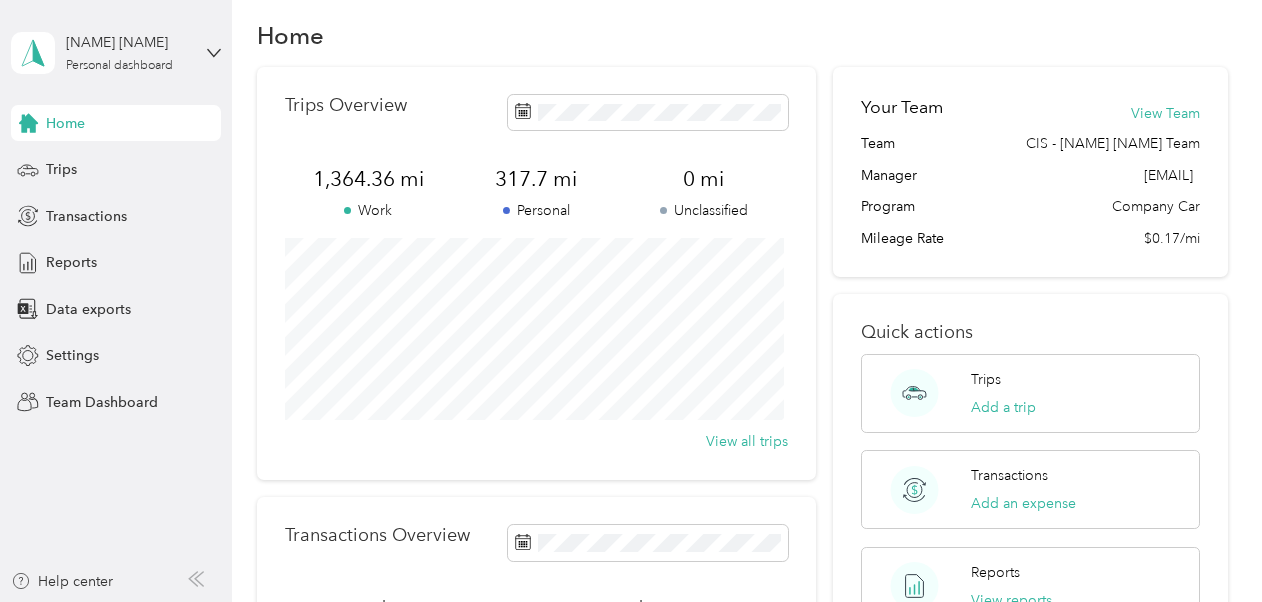 scroll, scrollTop: 0, scrollLeft: 0, axis: both 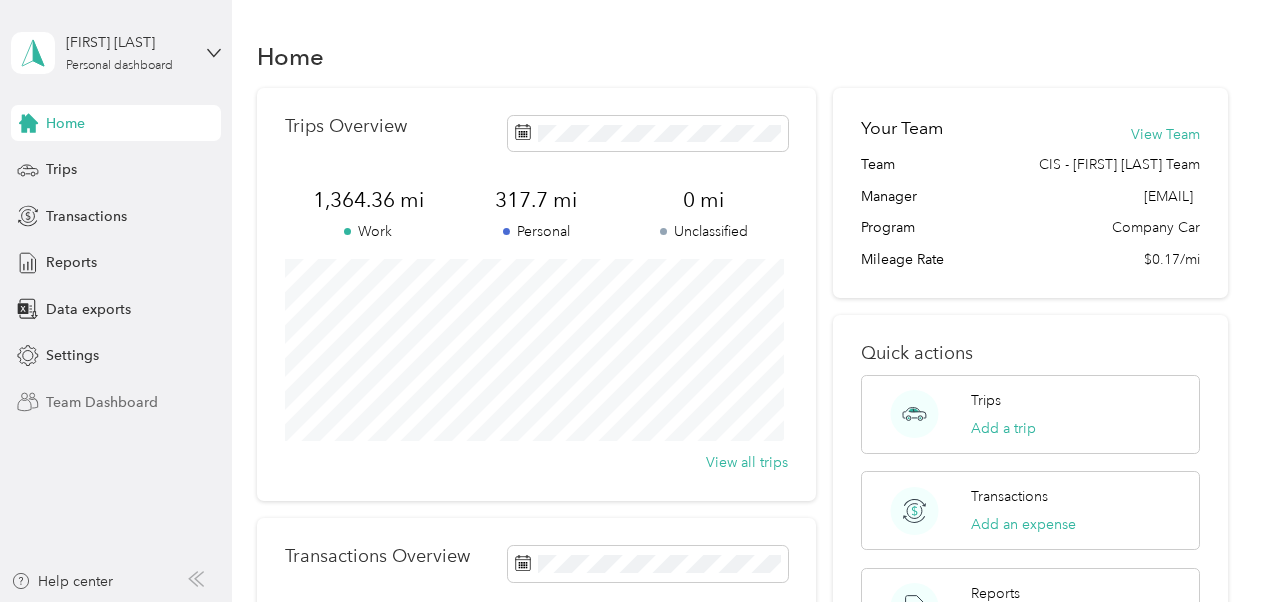 click on "Team Dashboard" at bounding box center [102, 402] 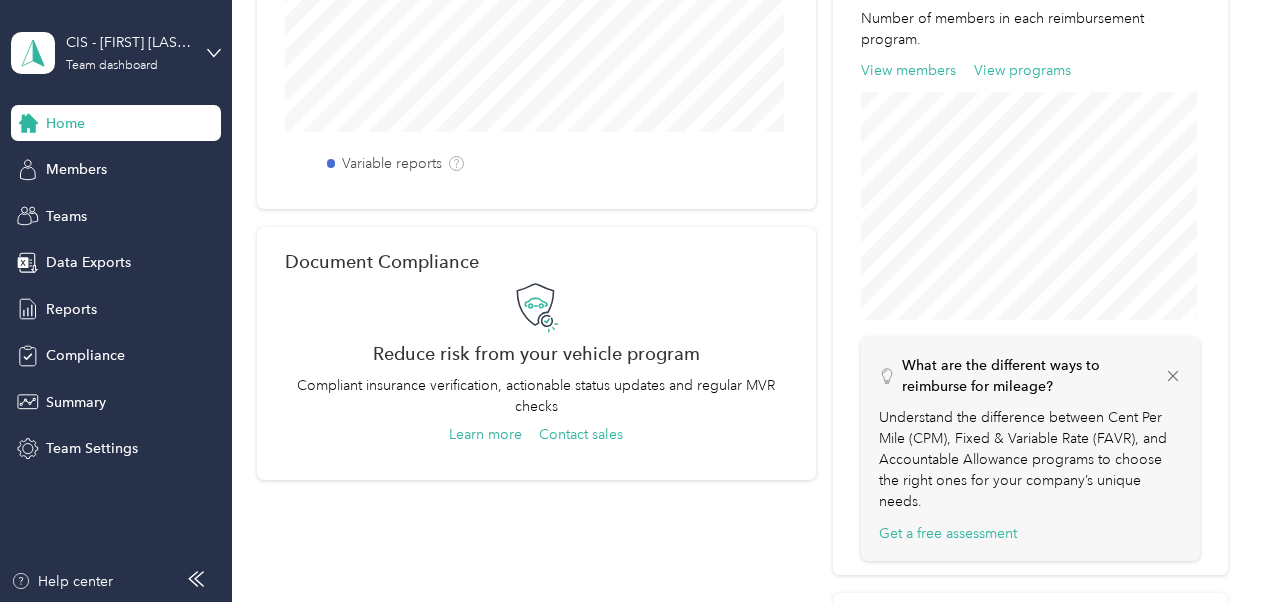 scroll, scrollTop: 782, scrollLeft: 0, axis: vertical 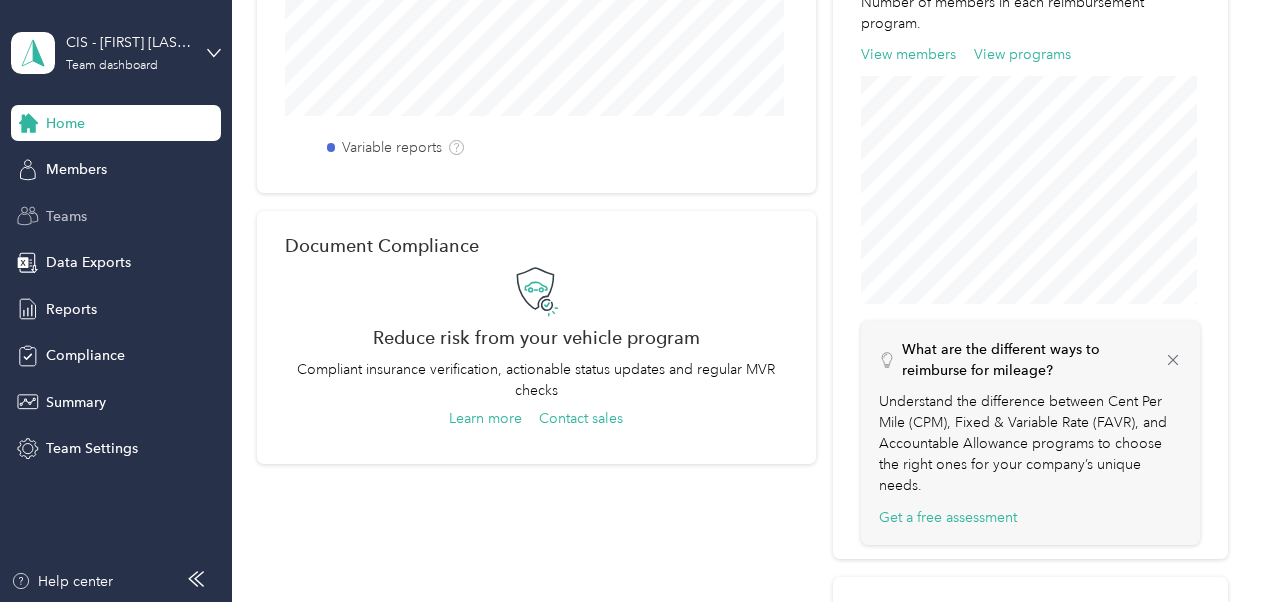 click on "Teams" at bounding box center [66, 216] 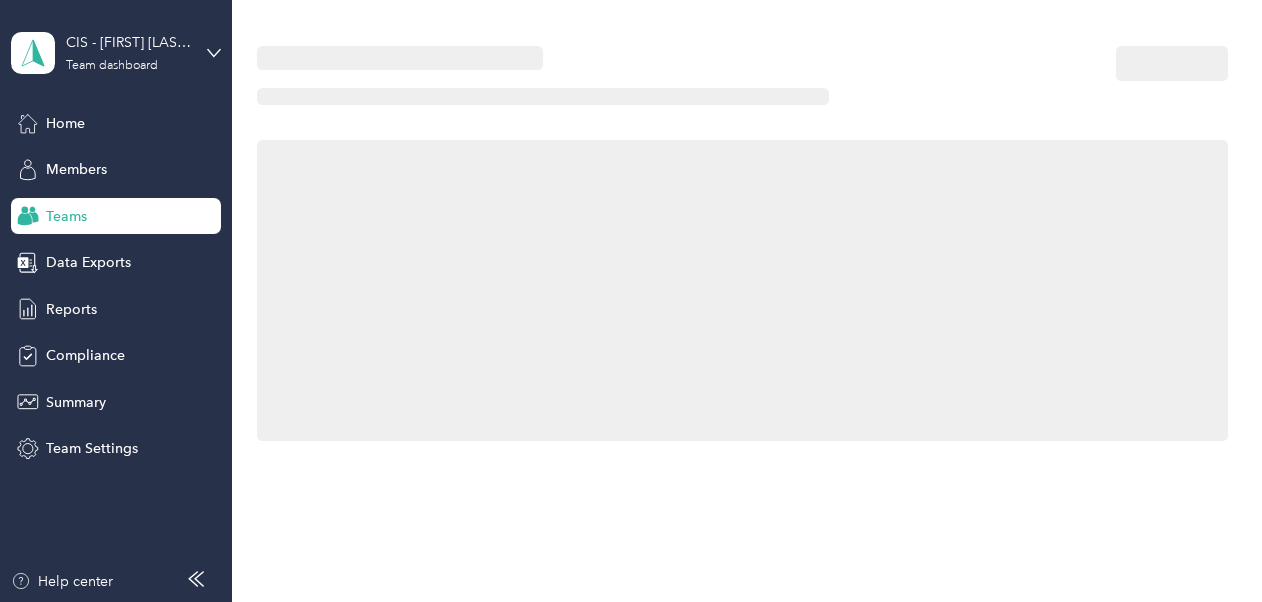 scroll, scrollTop: 0, scrollLeft: 0, axis: both 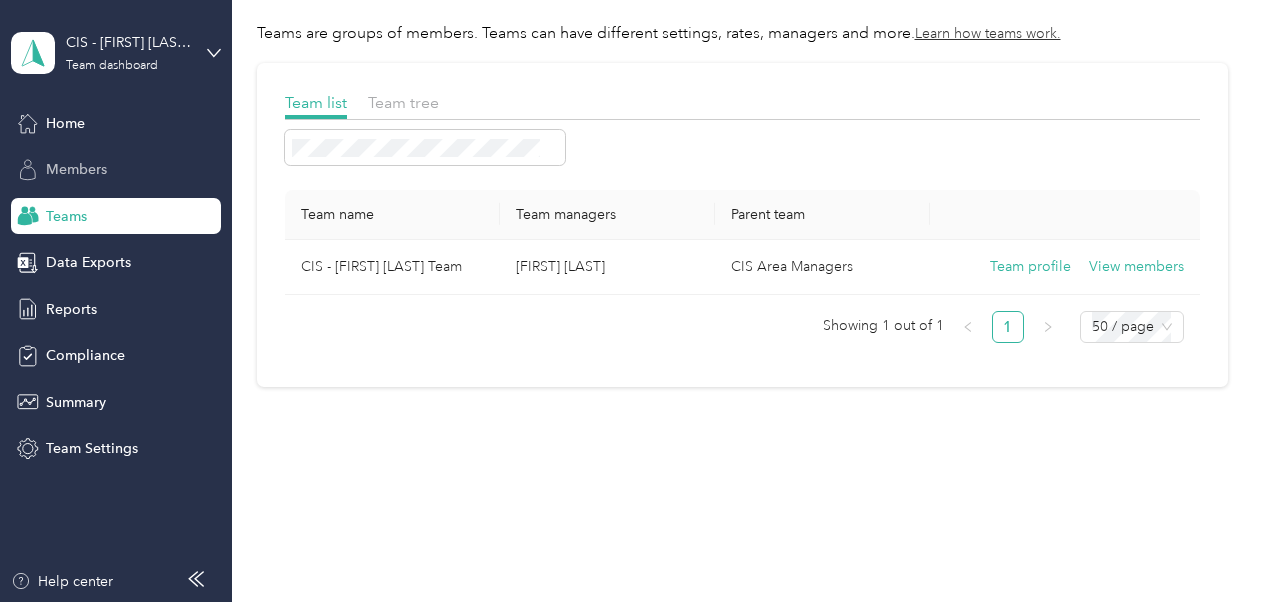 click on "Members" at bounding box center (76, 169) 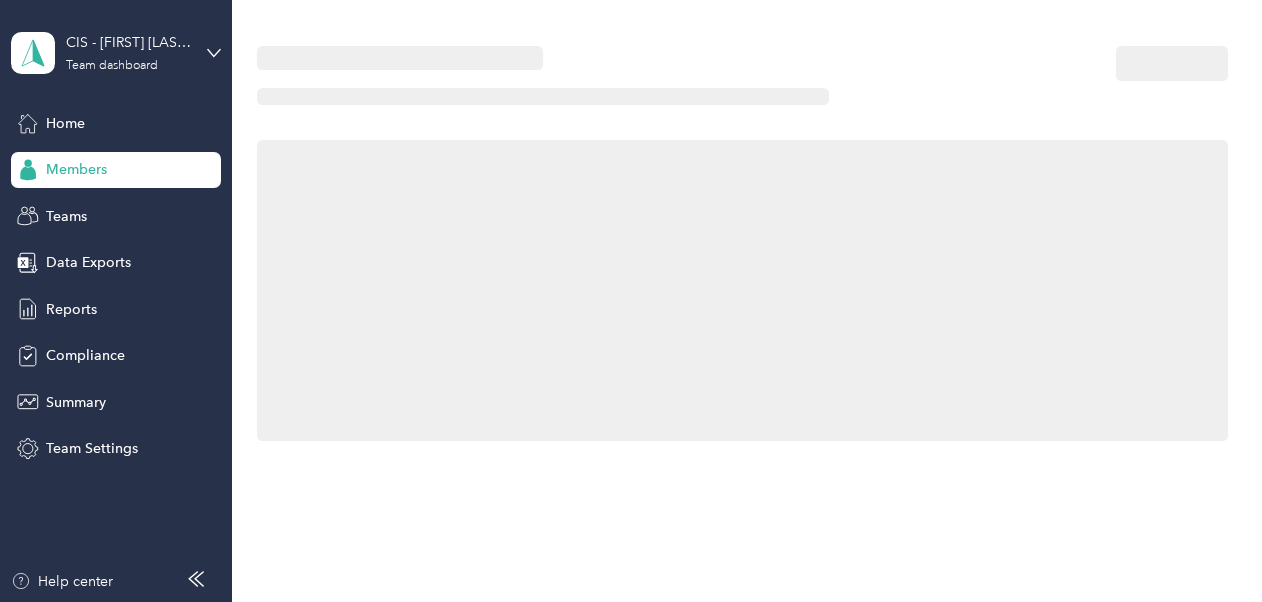 scroll, scrollTop: 0, scrollLeft: 0, axis: both 